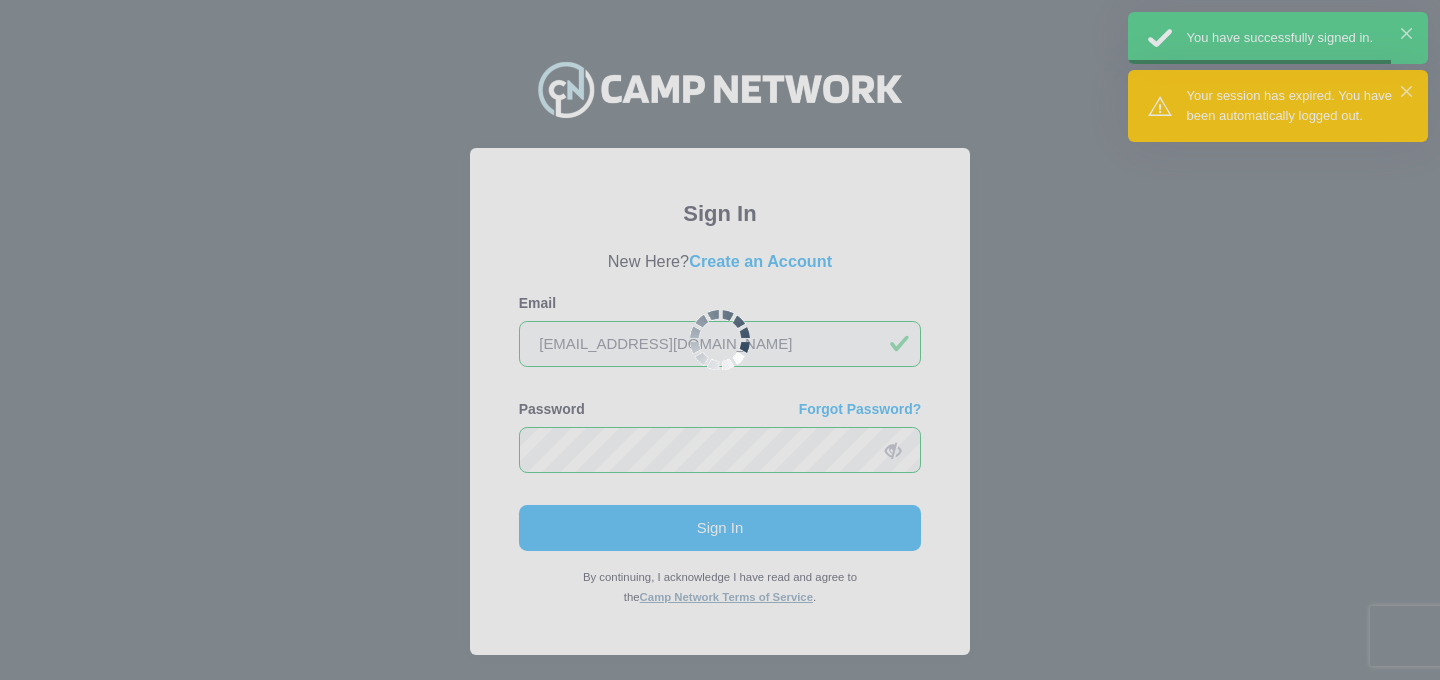 scroll, scrollTop: 0, scrollLeft: 0, axis: both 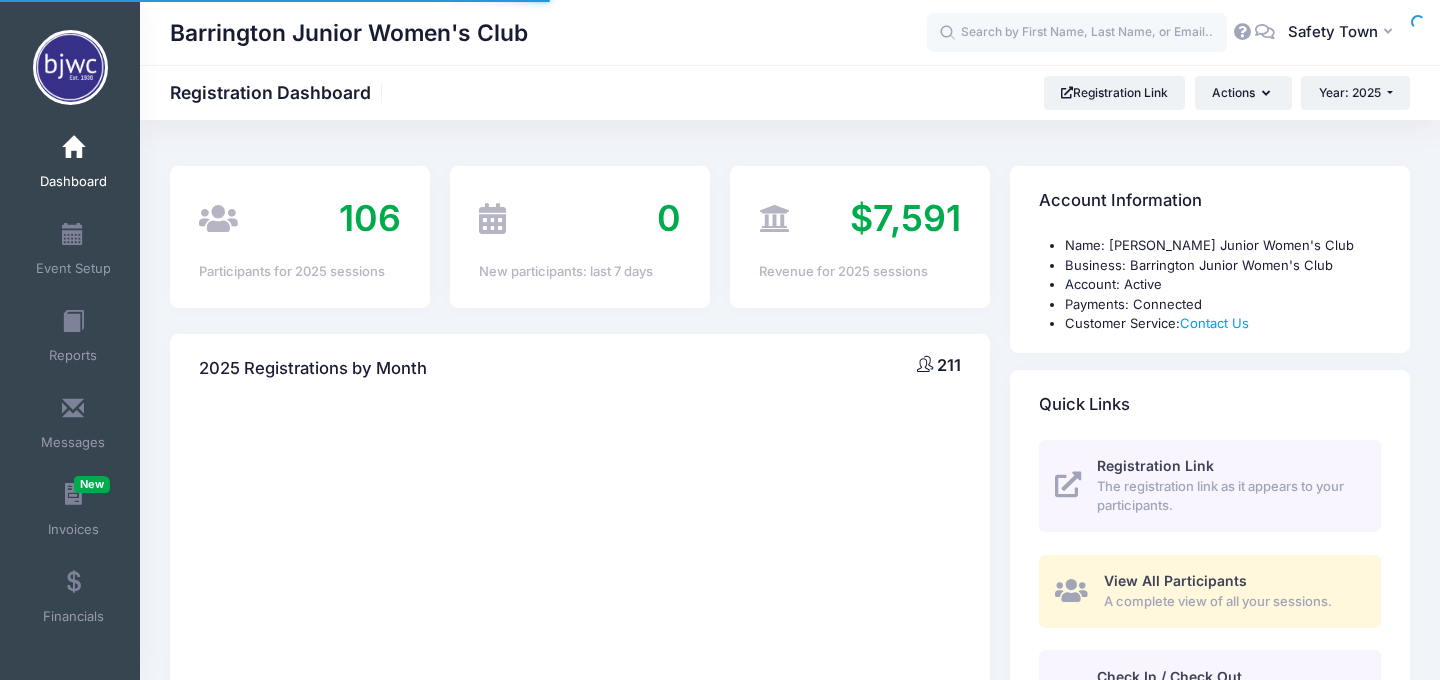 select 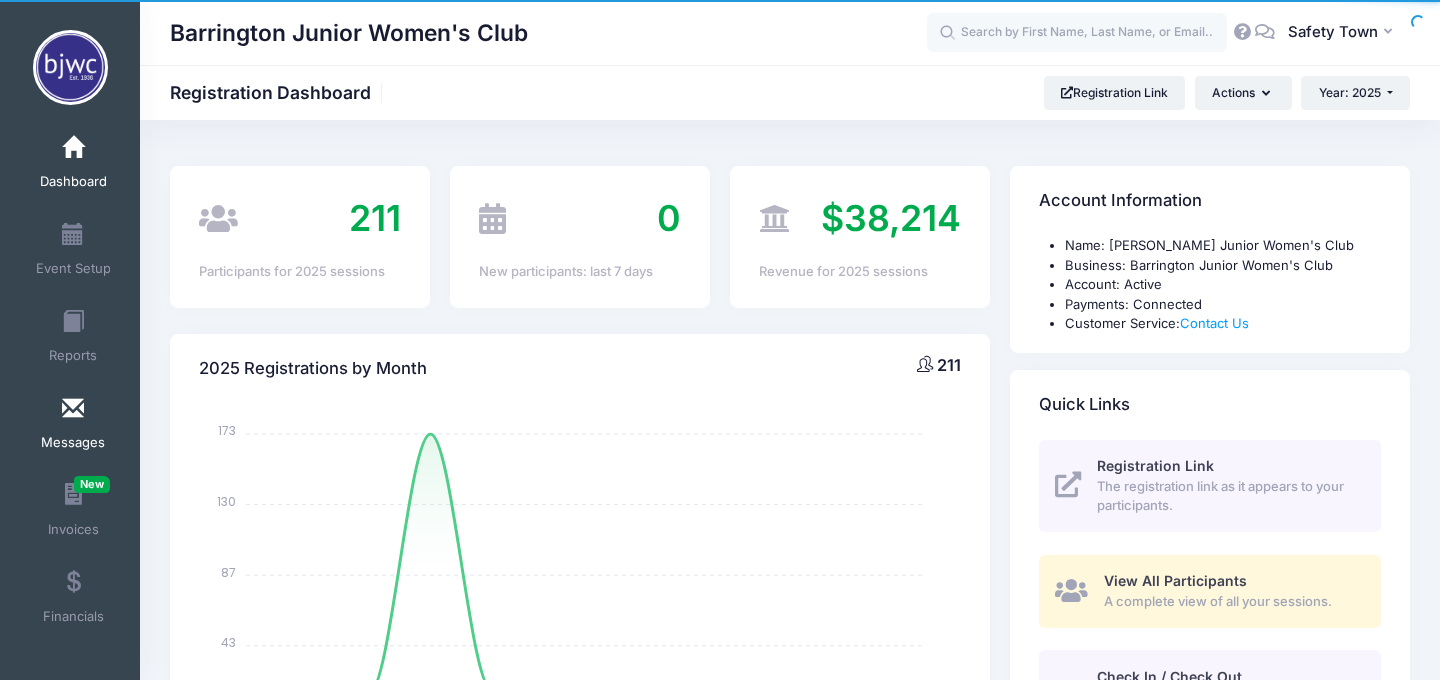 click at bounding box center (73, 409) 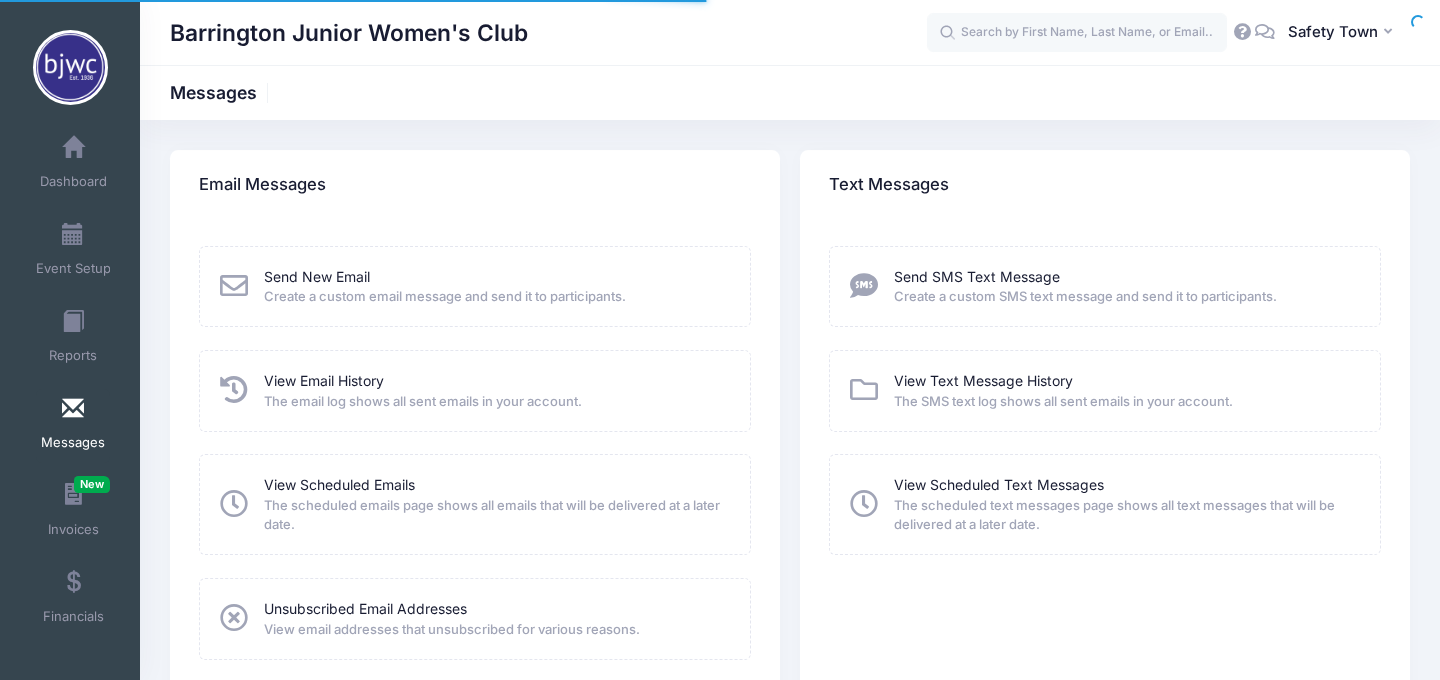 scroll, scrollTop: 0, scrollLeft: 0, axis: both 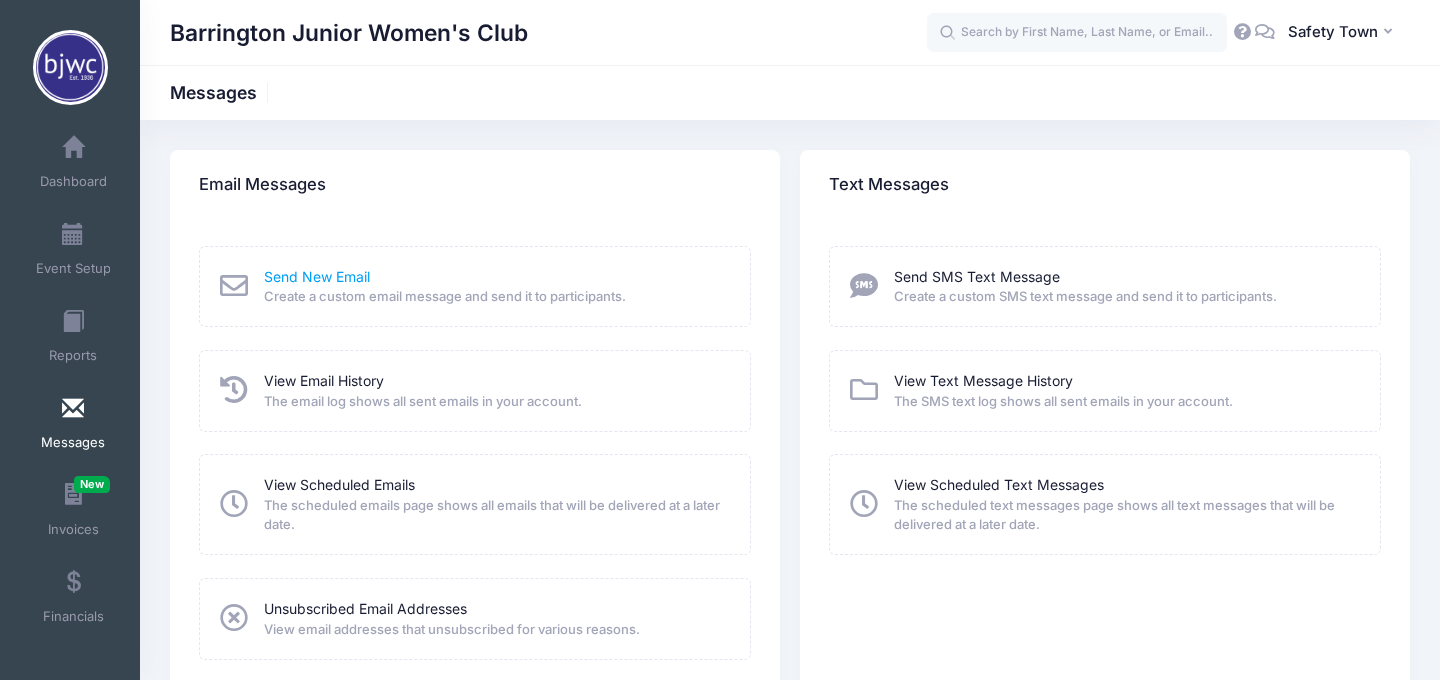 click on "Send New Email" at bounding box center (317, 276) 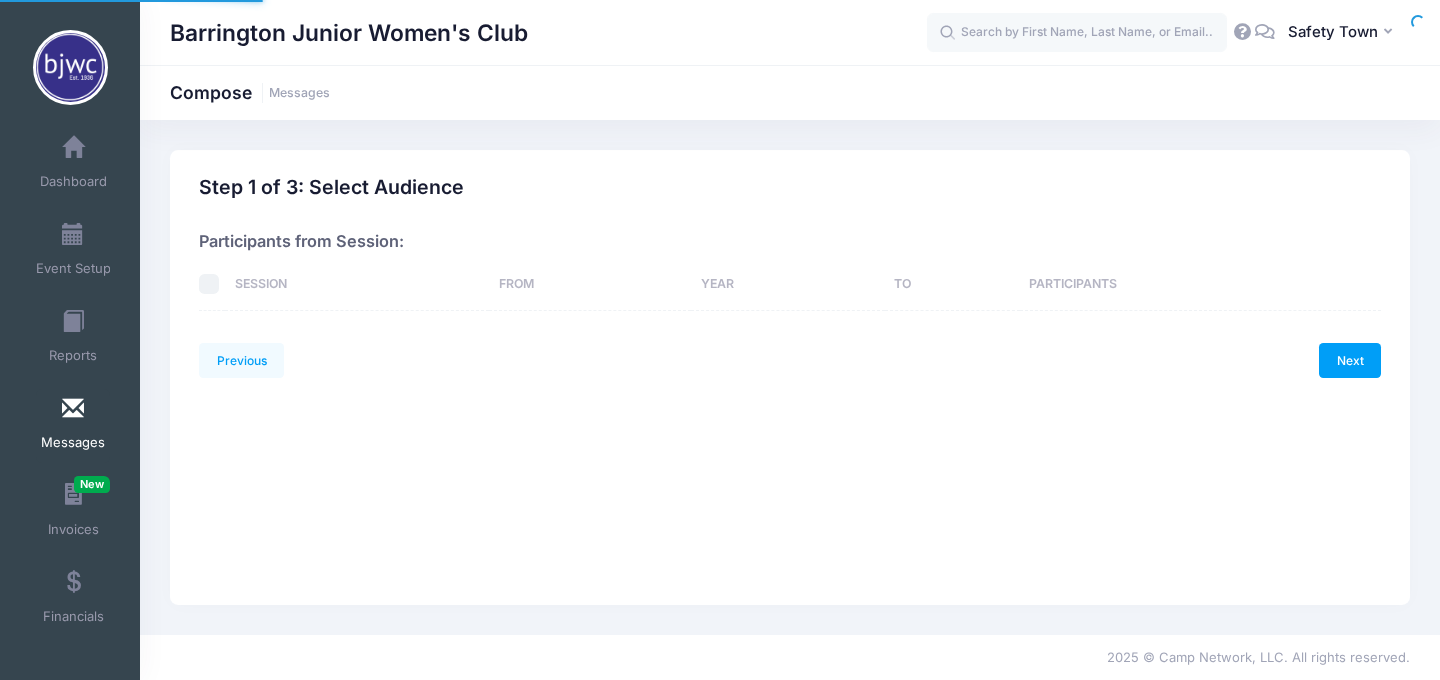 scroll, scrollTop: 0, scrollLeft: 0, axis: both 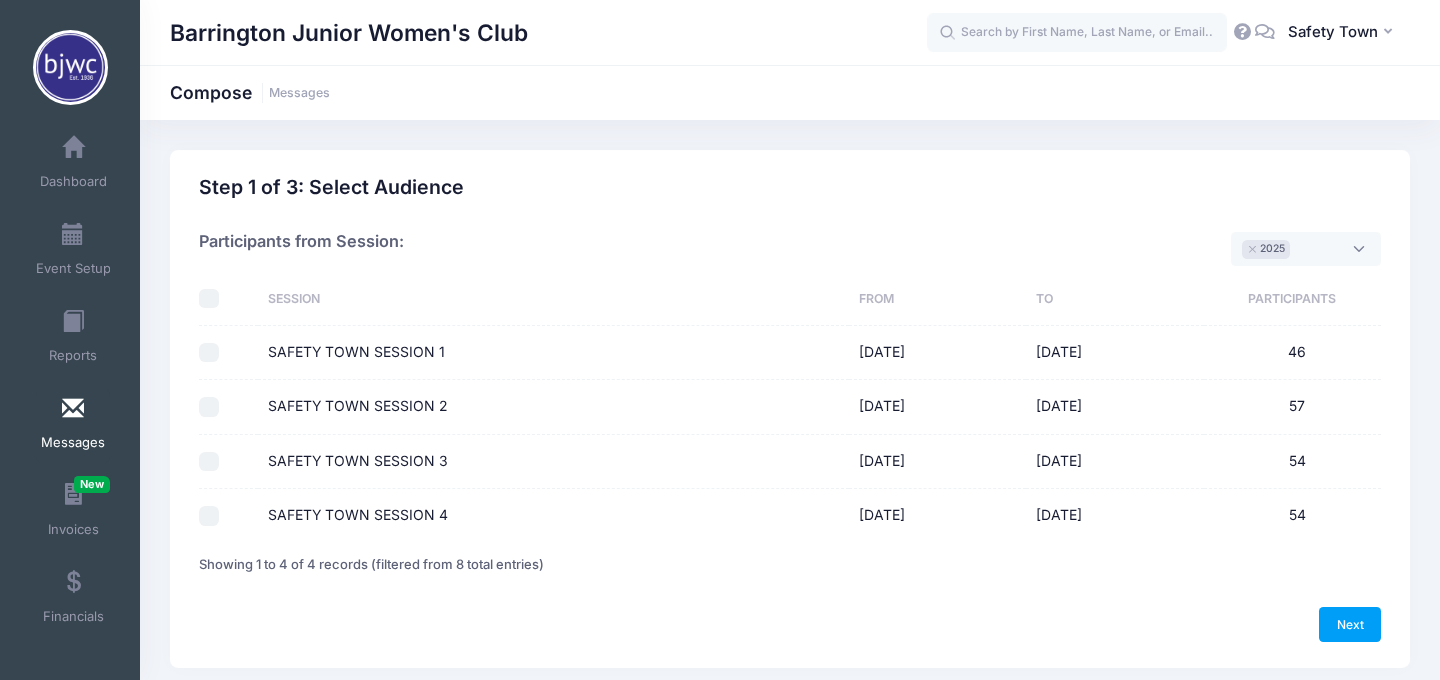 click at bounding box center [223, 407] 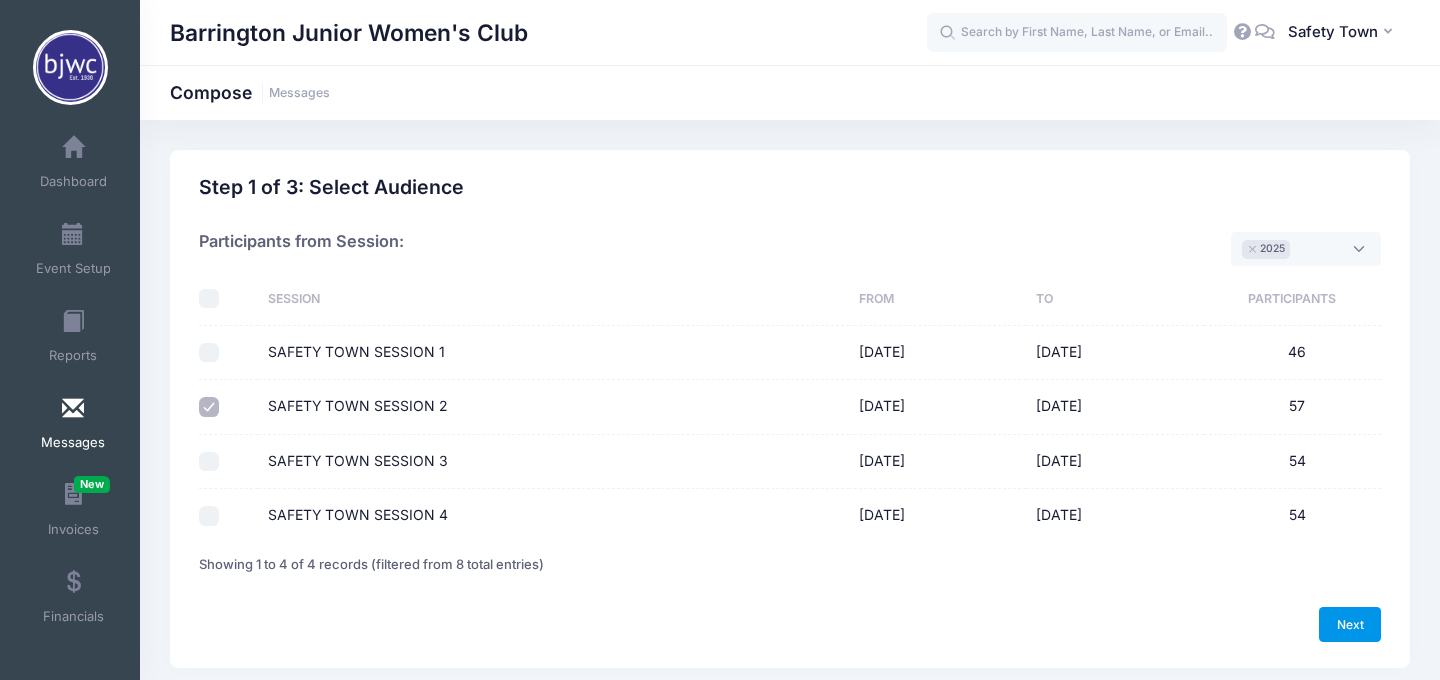 click on "Next" at bounding box center [1350, 624] 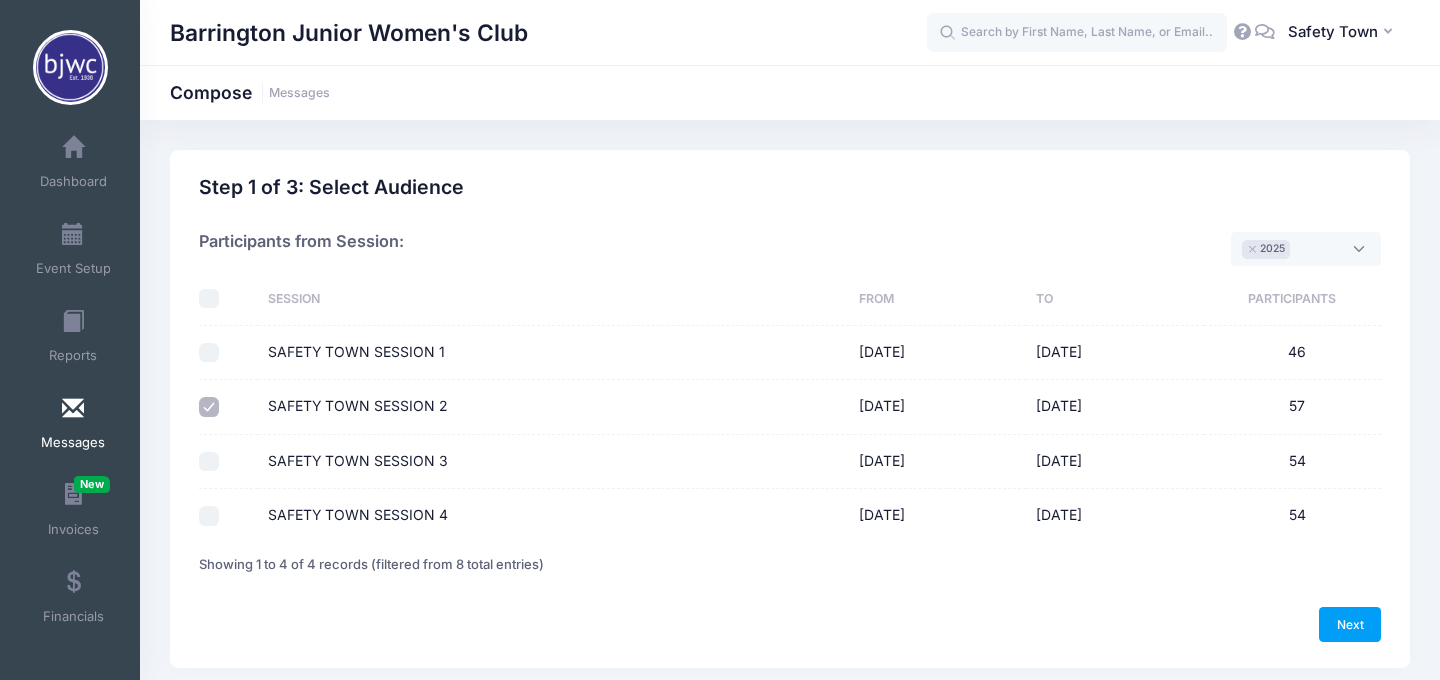select on "50" 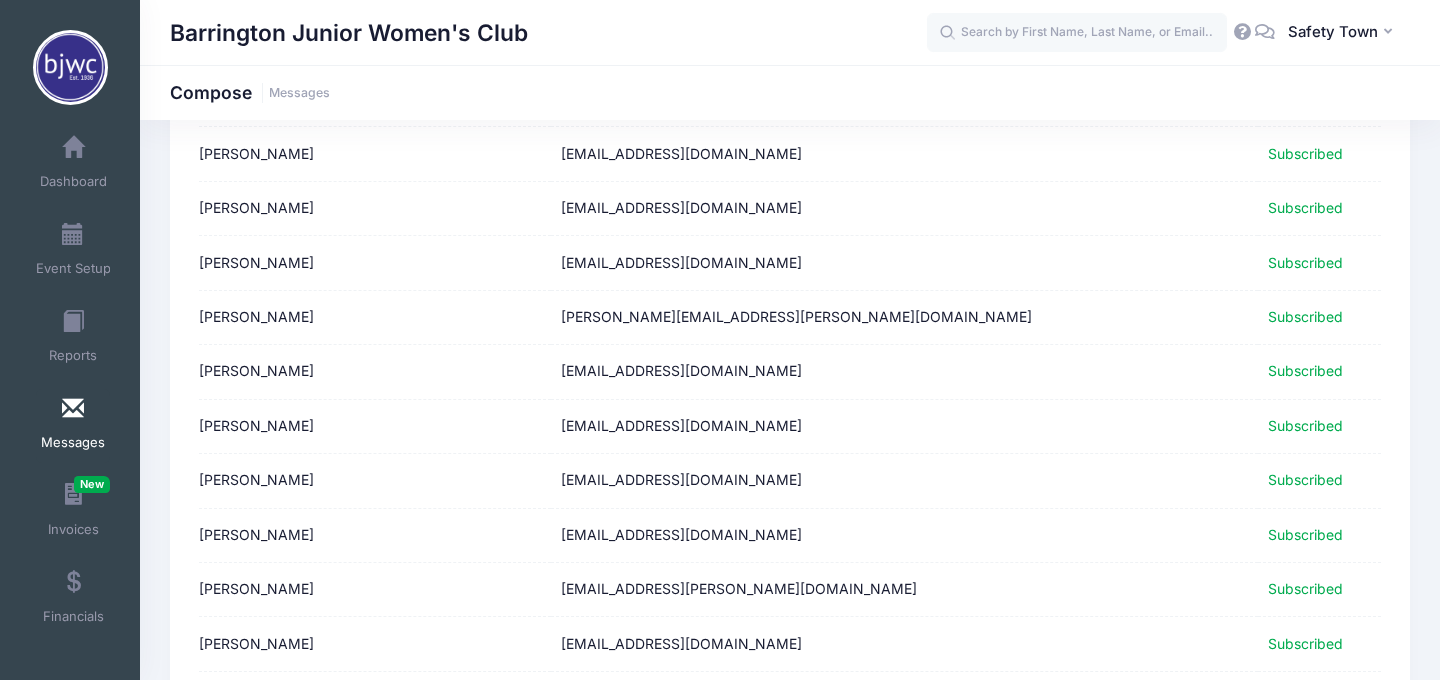 scroll, scrollTop: 2558, scrollLeft: 0, axis: vertical 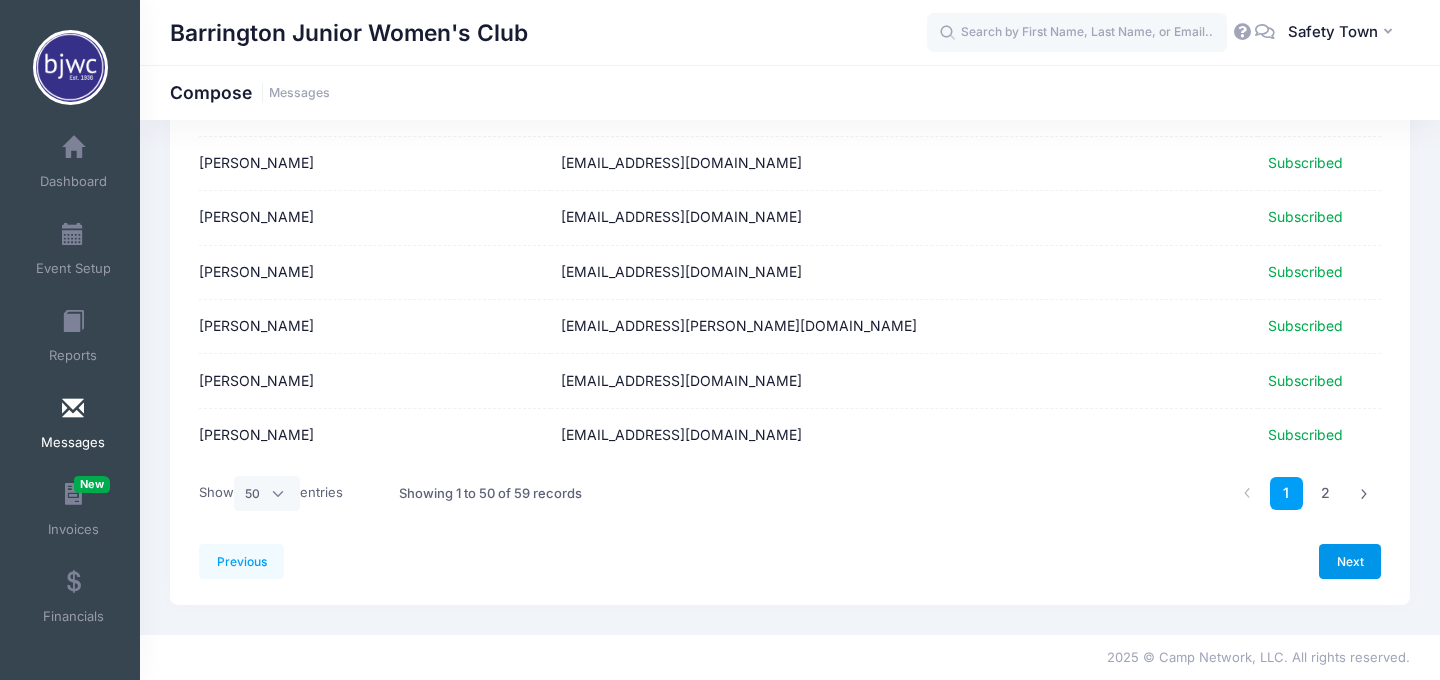 click on "Next" at bounding box center (1350, 561) 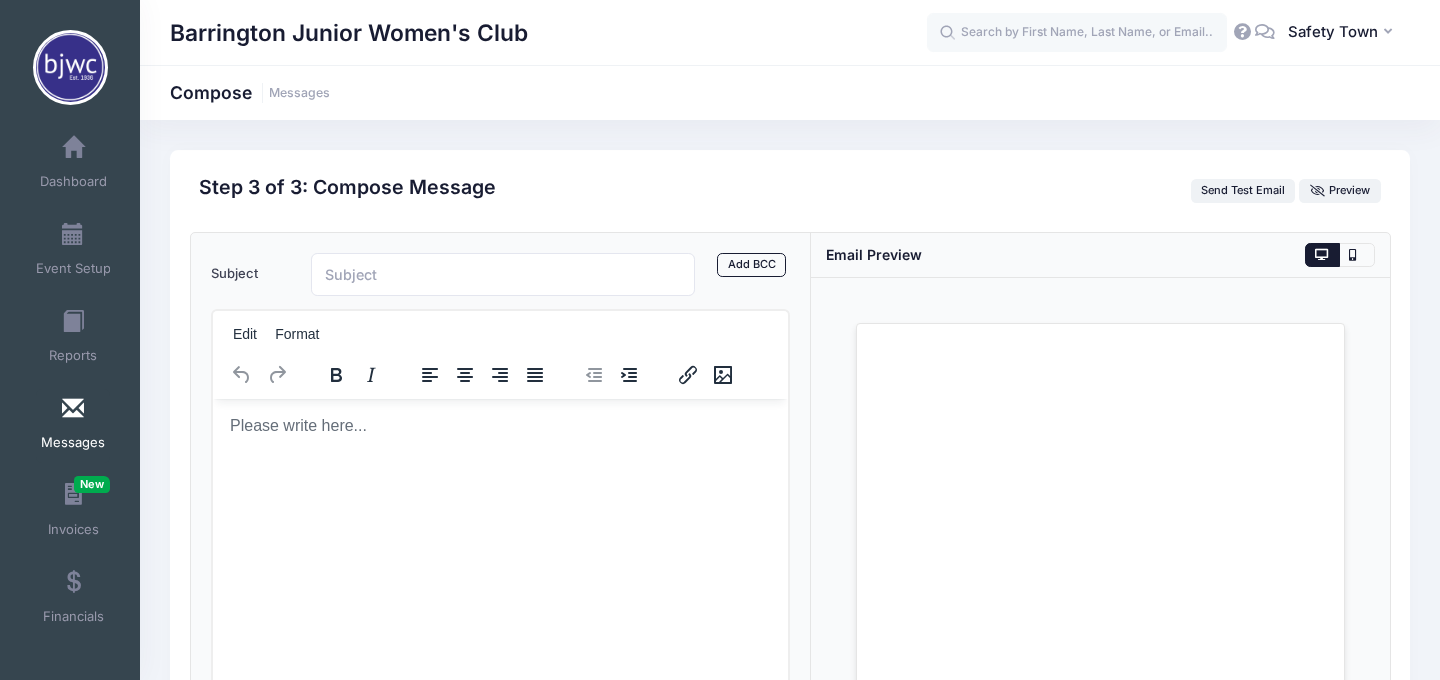 scroll, scrollTop: 0, scrollLeft: 0, axis: both 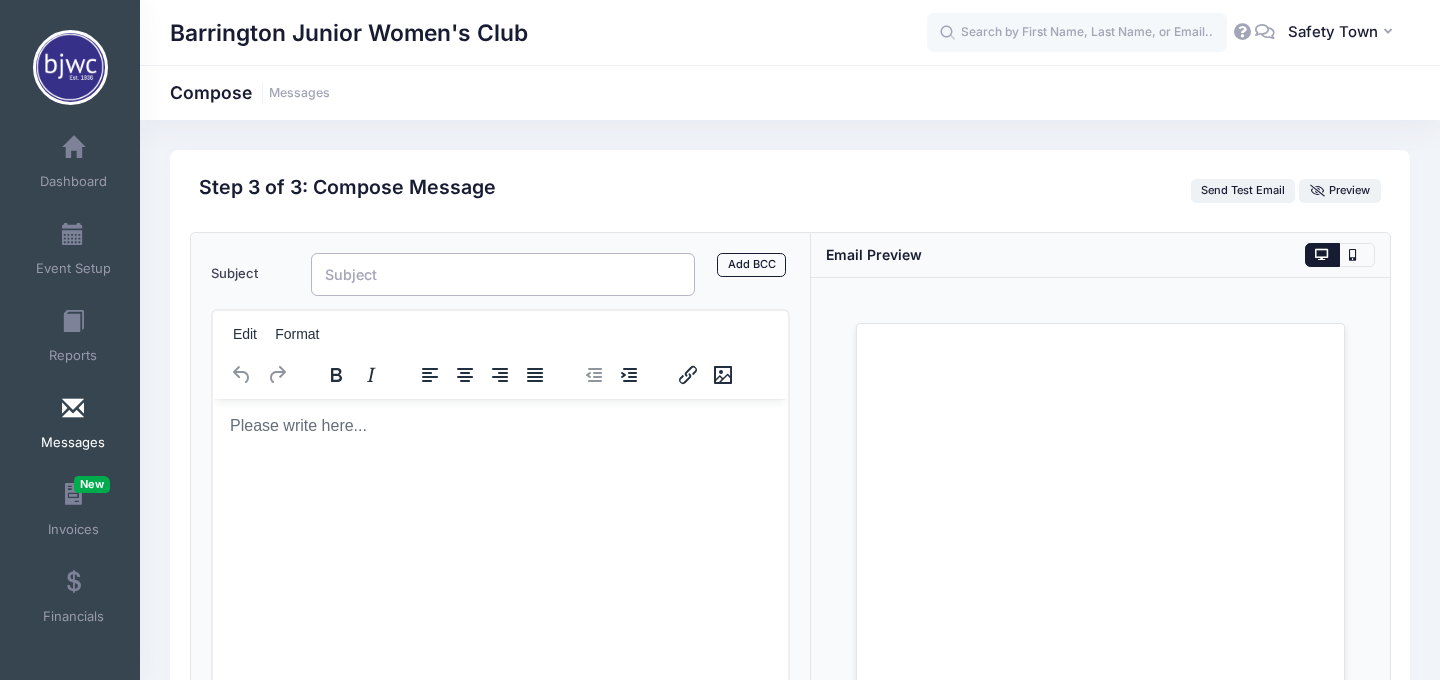 click on "Subject" at bounding box center (503, 274) 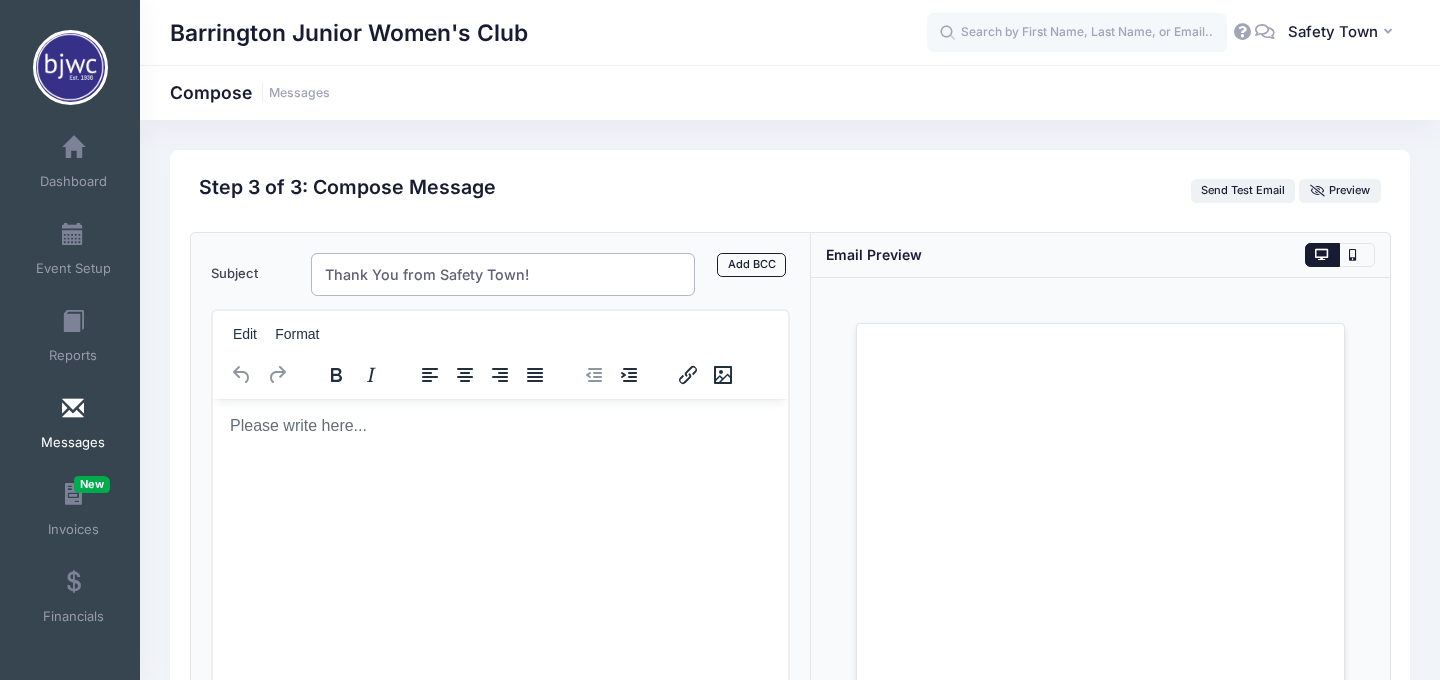 type on "Thank You from Safety Town!" 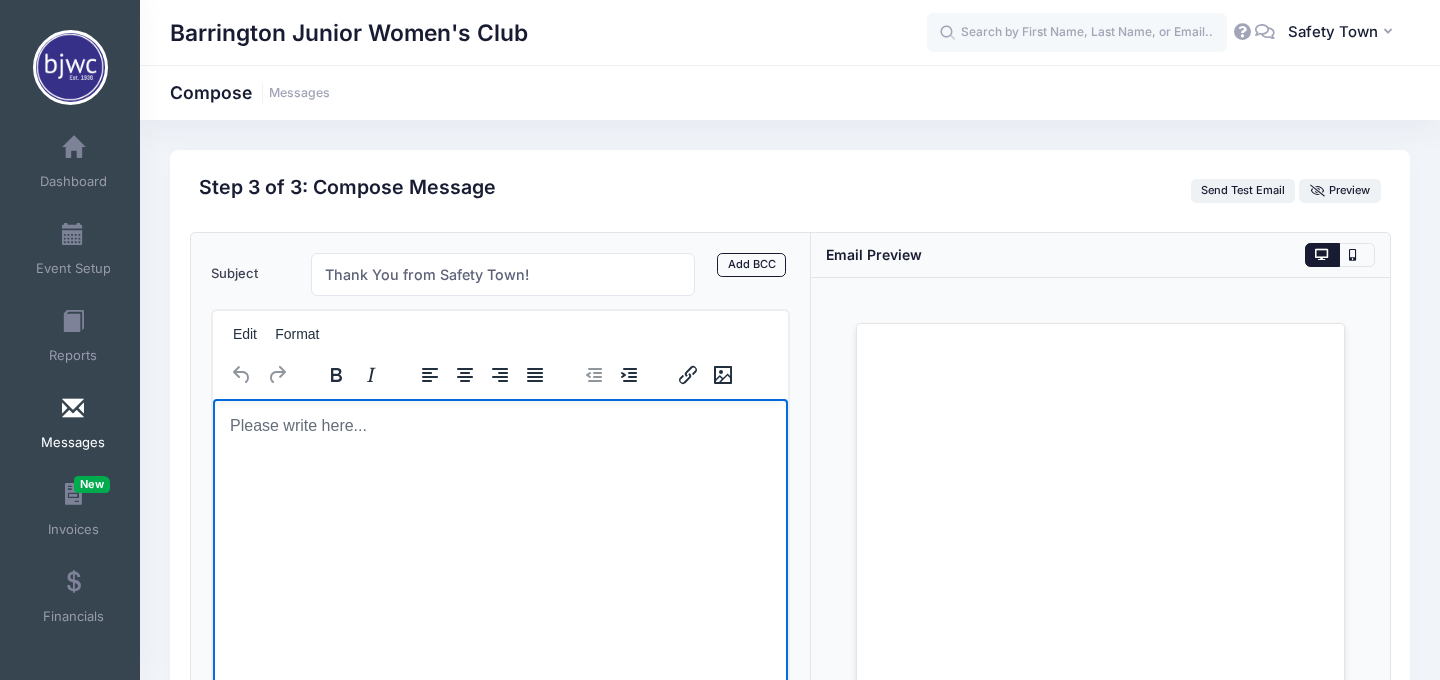 click at bounding box center (499, 425) 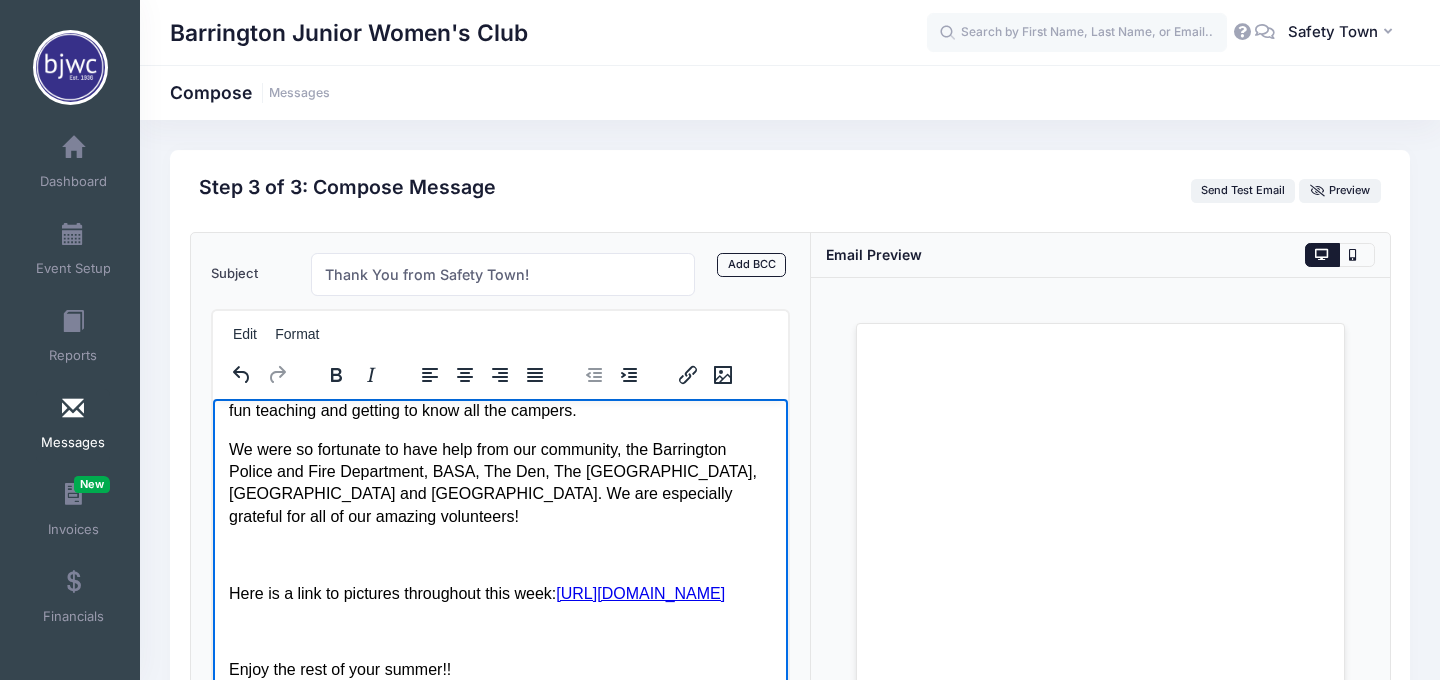 scroll, scrollTop: 109, scrollLeft: 0, axis: vertical 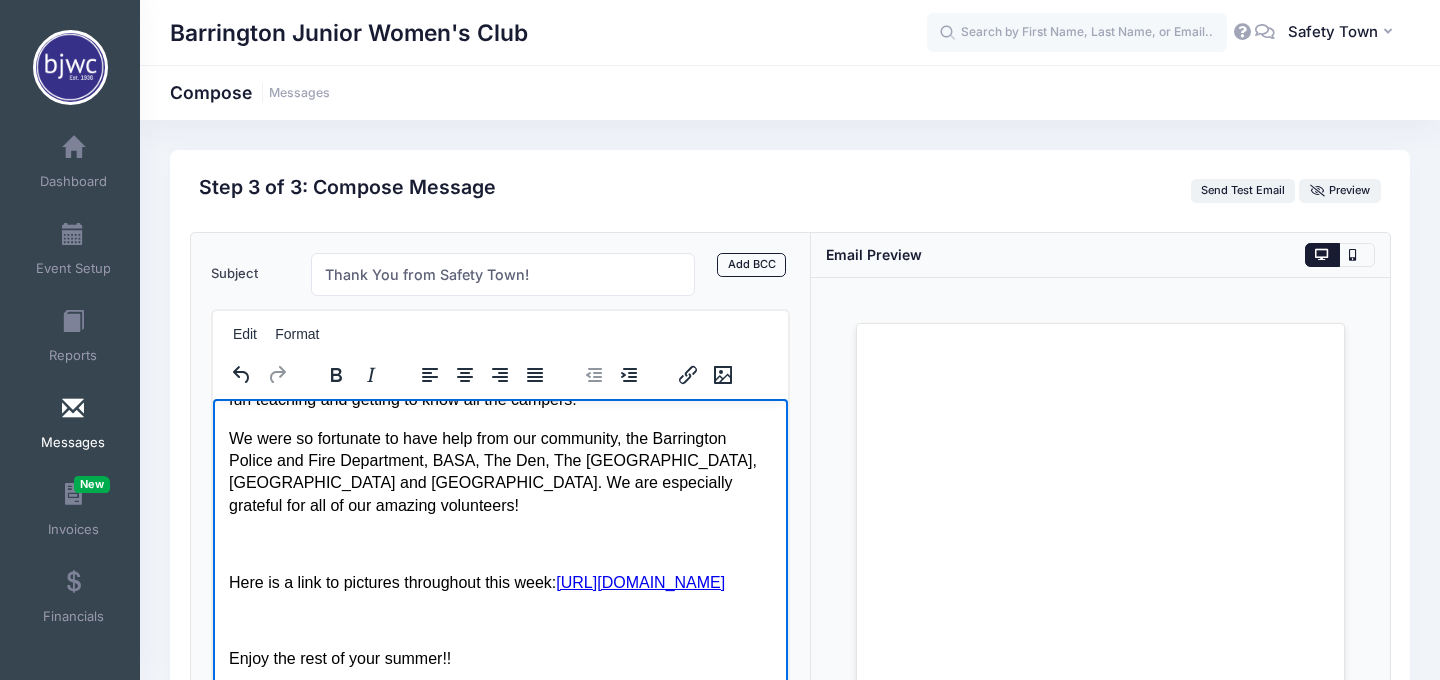 click at bounding box center [499, 543] 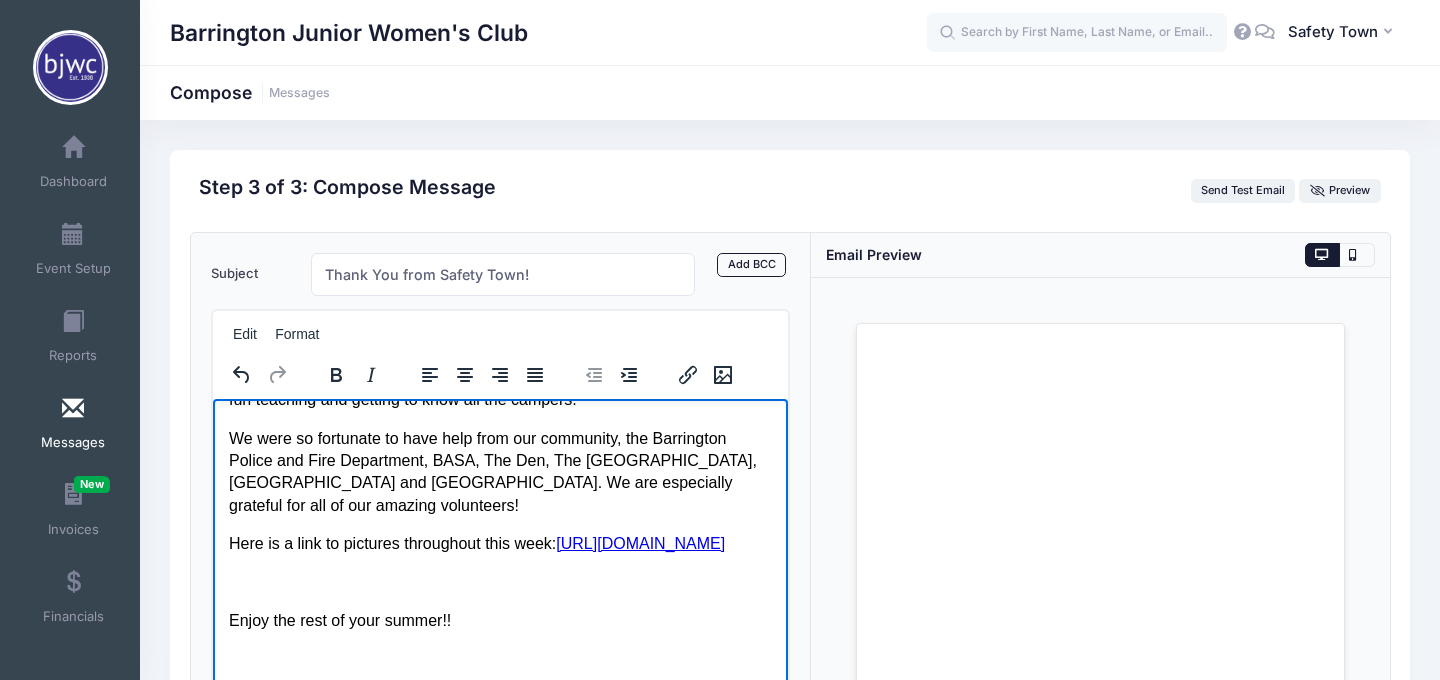 click at bounding box center [499, 582] 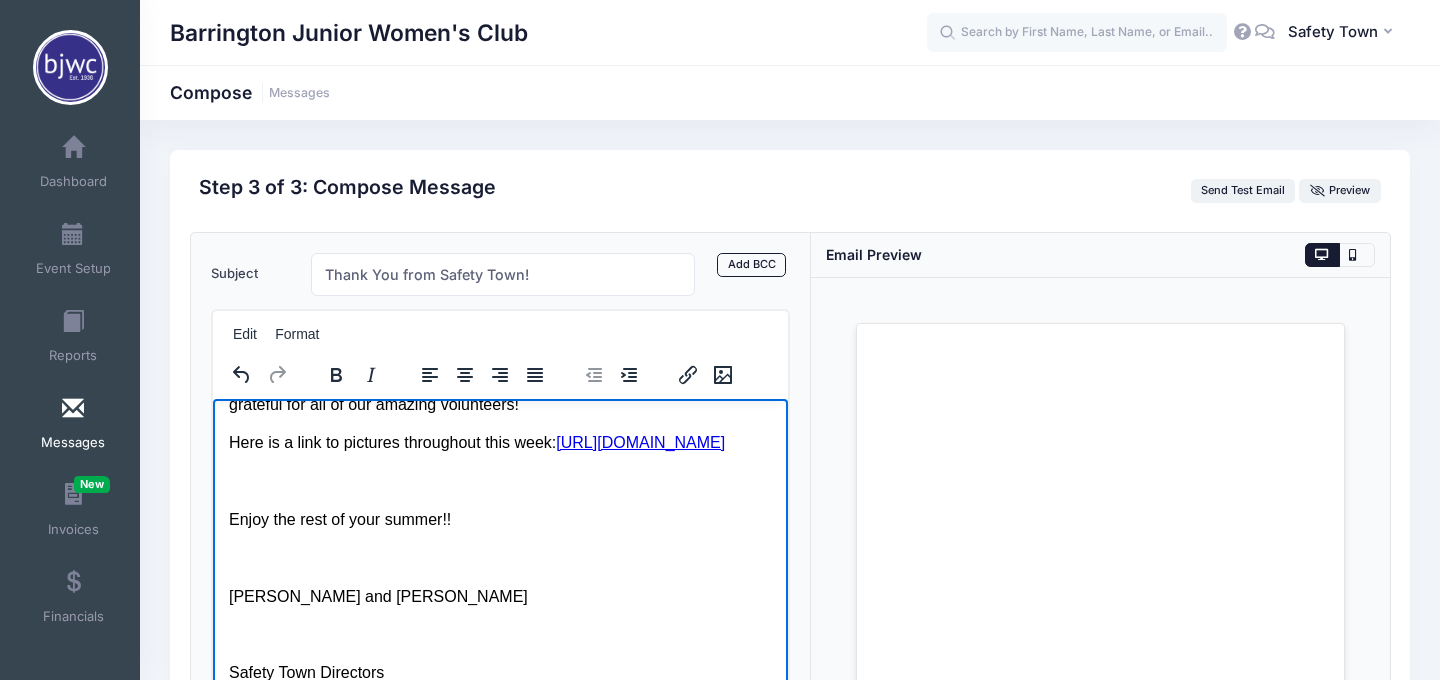 scroll, scrollTop: 211, scrollLeft: 0, axis: vertical 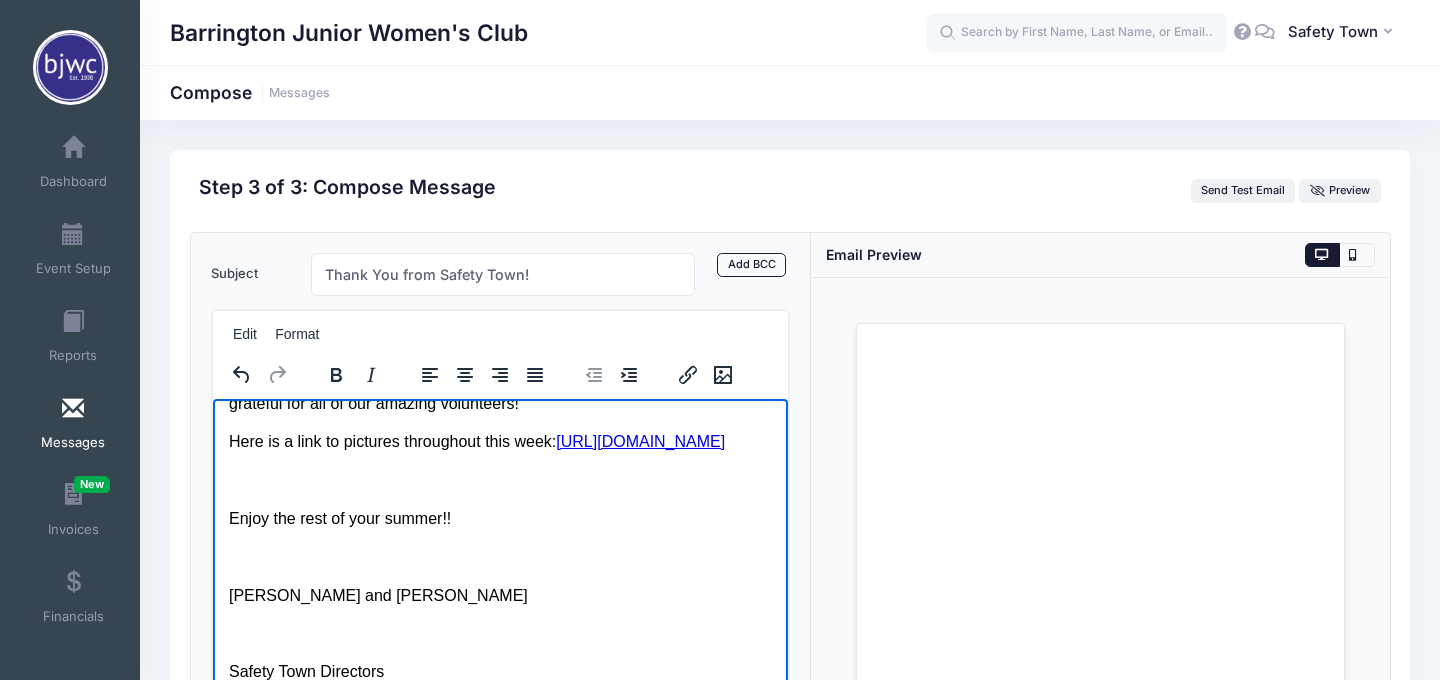 click at bounding box center (499, 556) 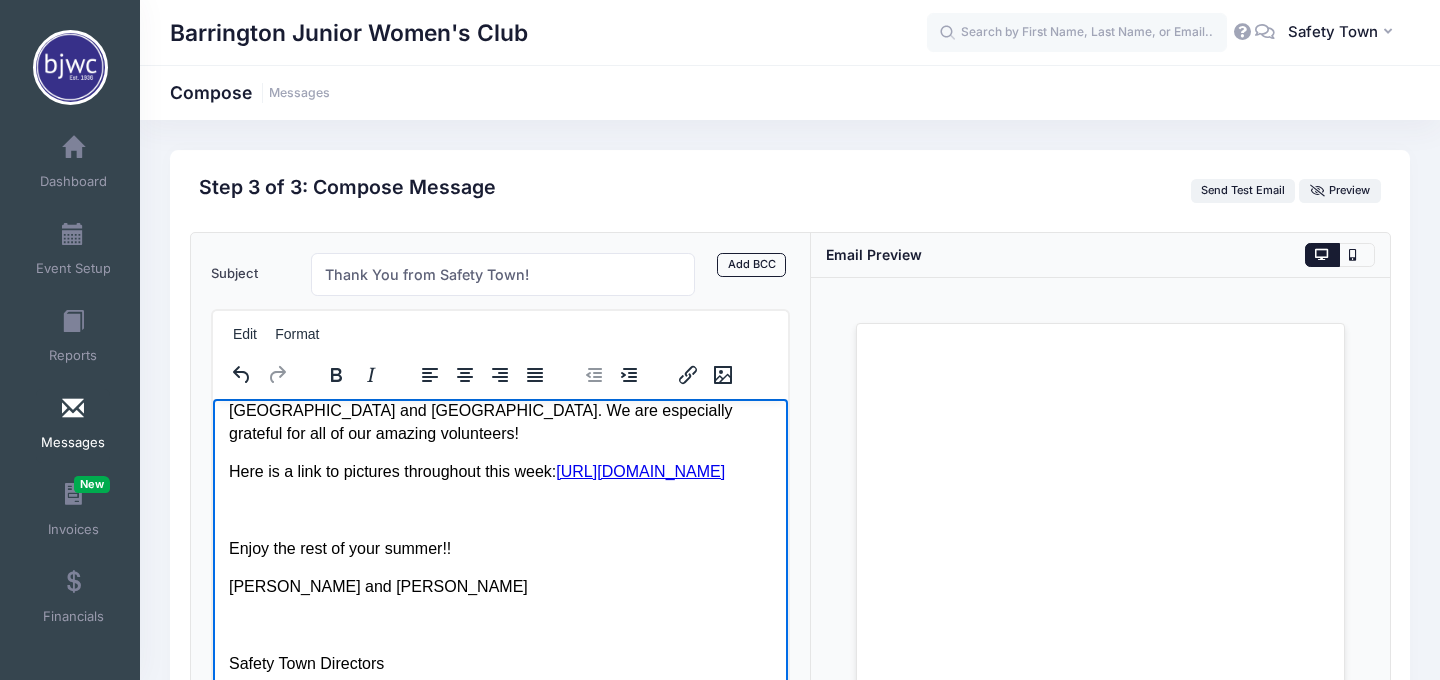 click at bounding box center [499, 625] 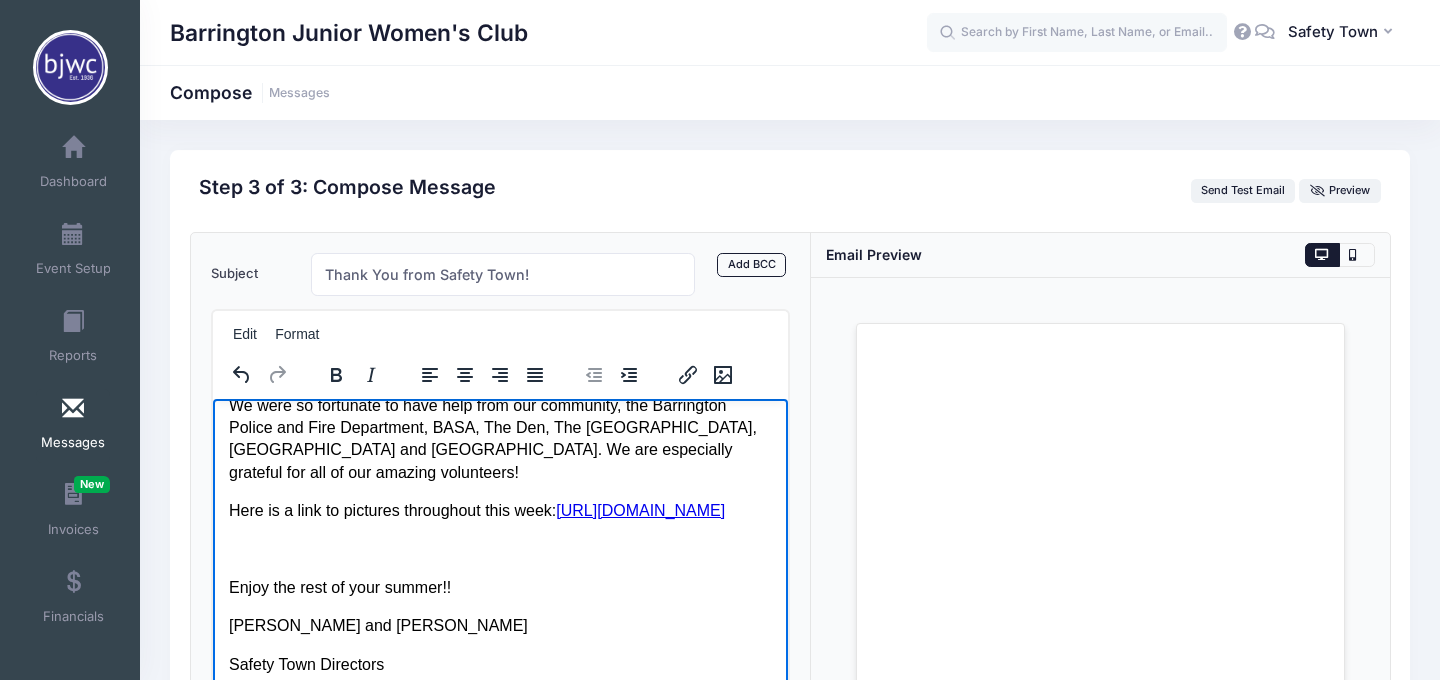 scroll, scrollTop: 165, scrollLeft: 0, axis: vertical 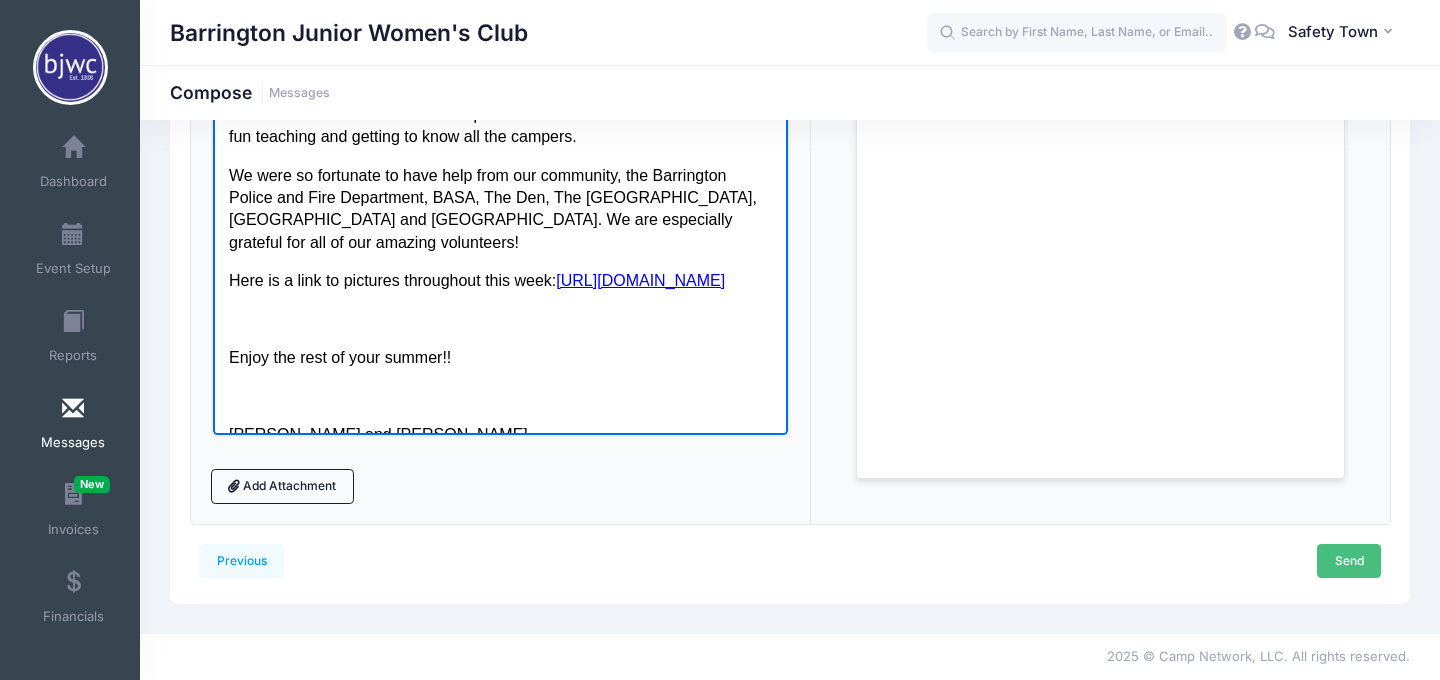 click on "Send" at bounding box center (1349, 561) 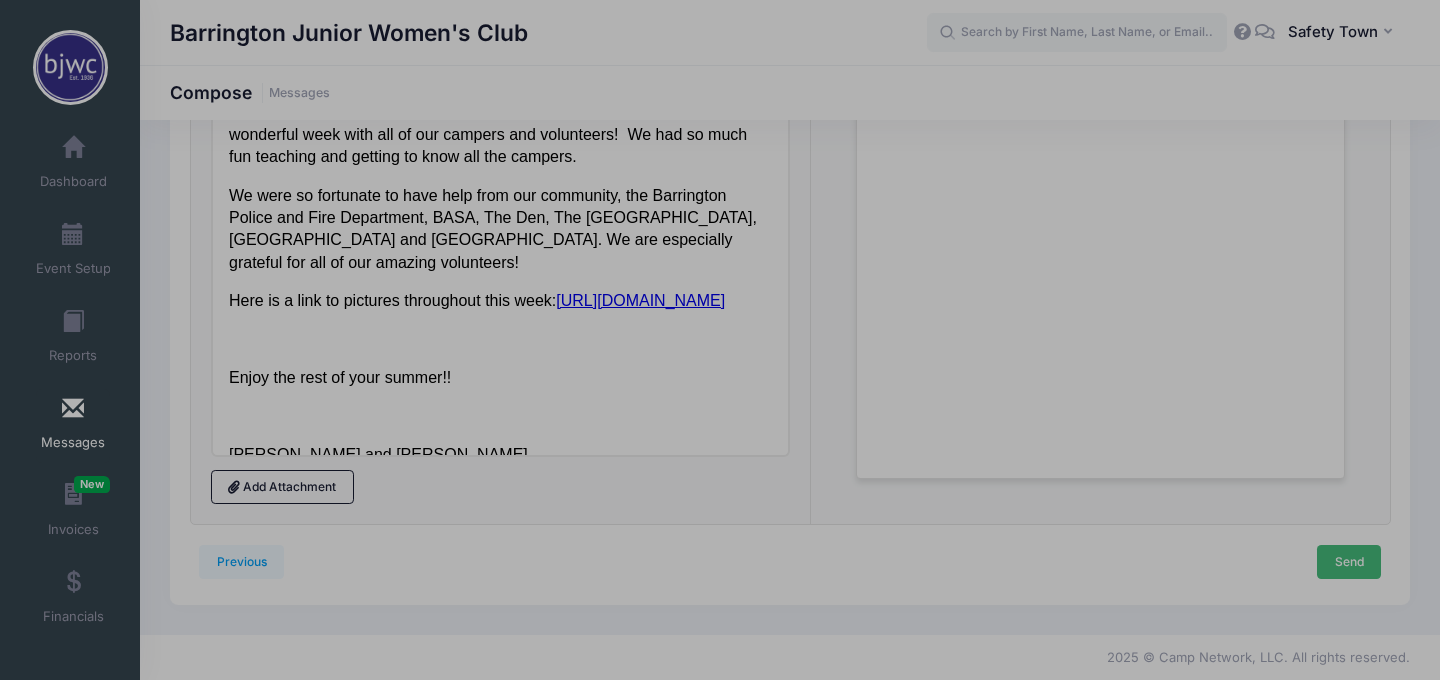 scroll, scrollTop: 0, scrollLeft: 0, axis: both 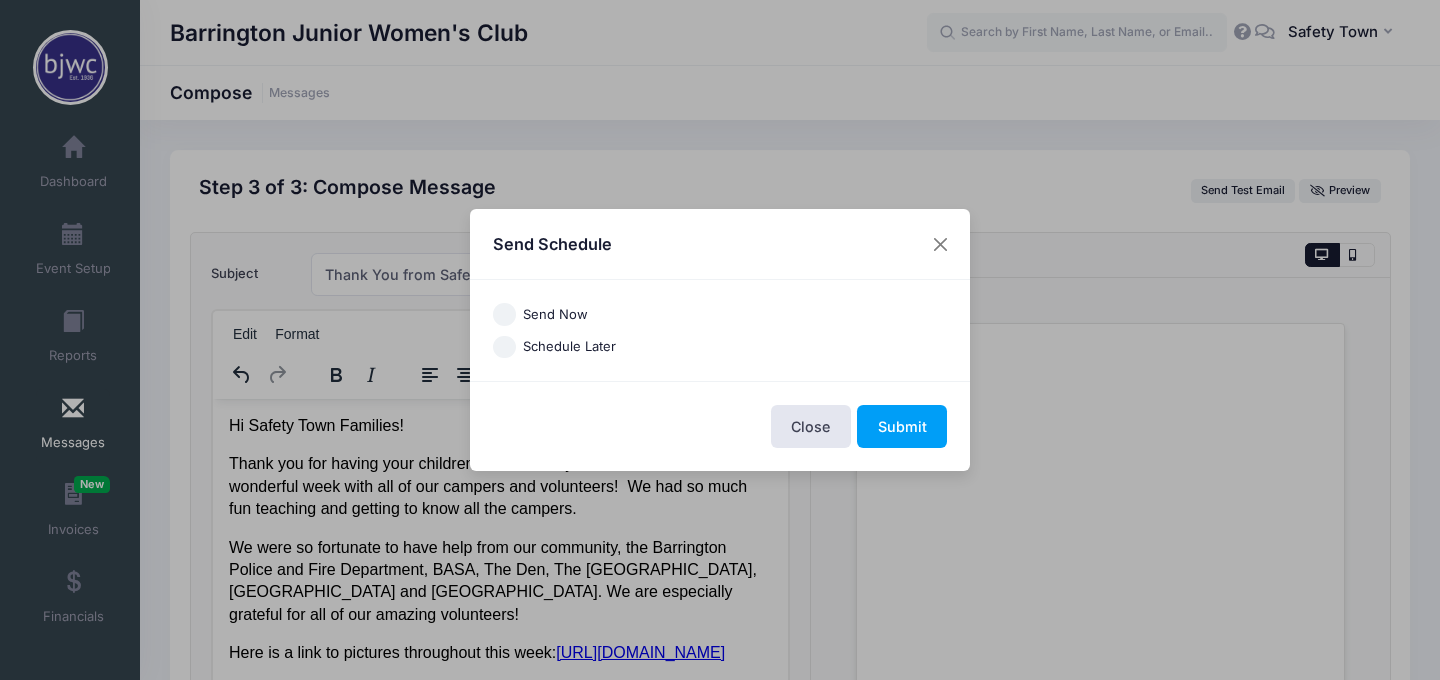 click on "Send Now" at bounding box center (555, 315) 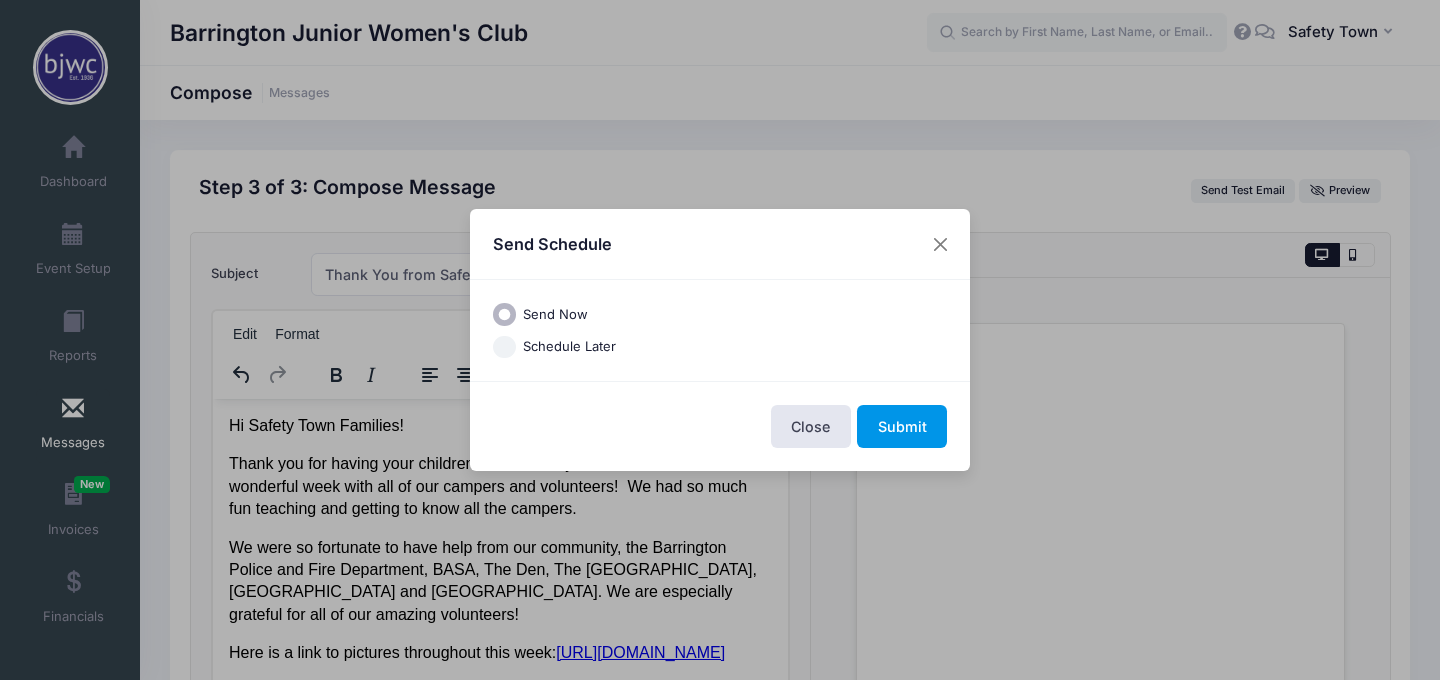 click on "Submit" at bounding box center [902, 426] 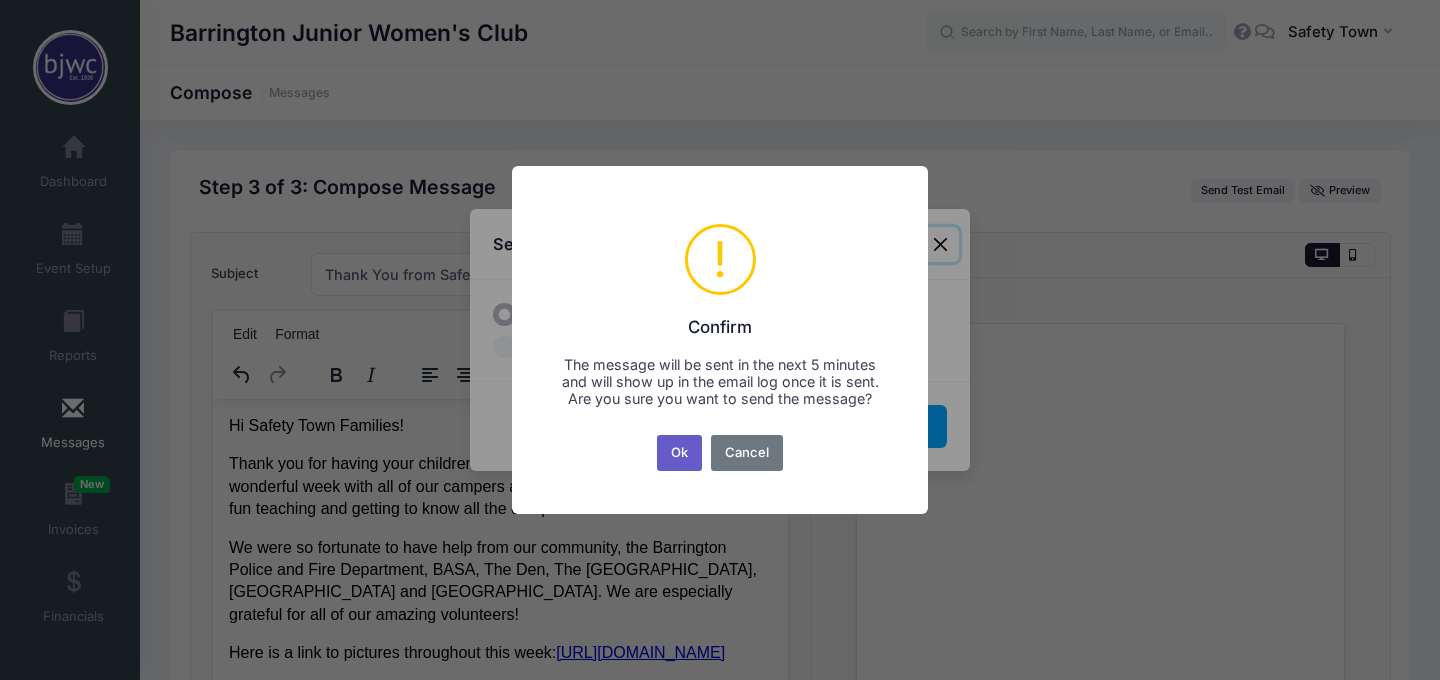 click on "Ok" at bounding box center [680, 453] 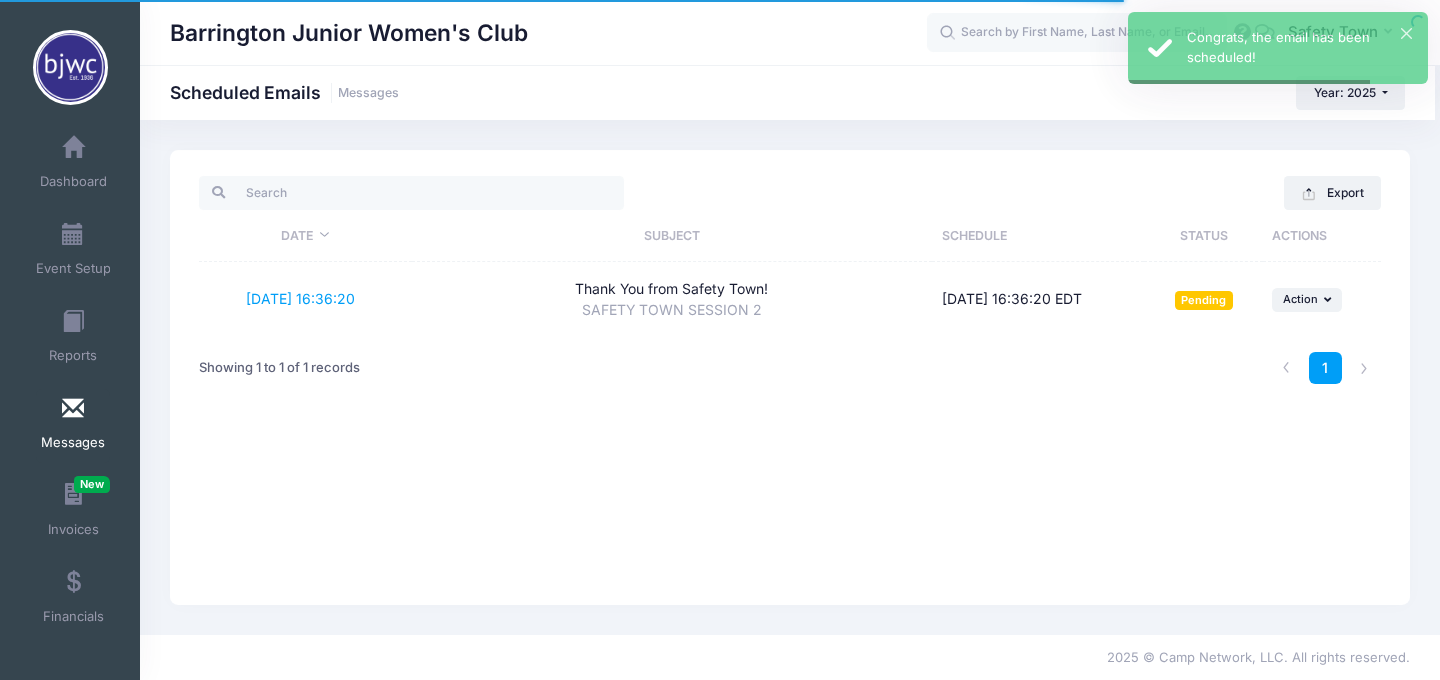 scroll, scrollTop: 0, scrollLeft: 0, axis: both 